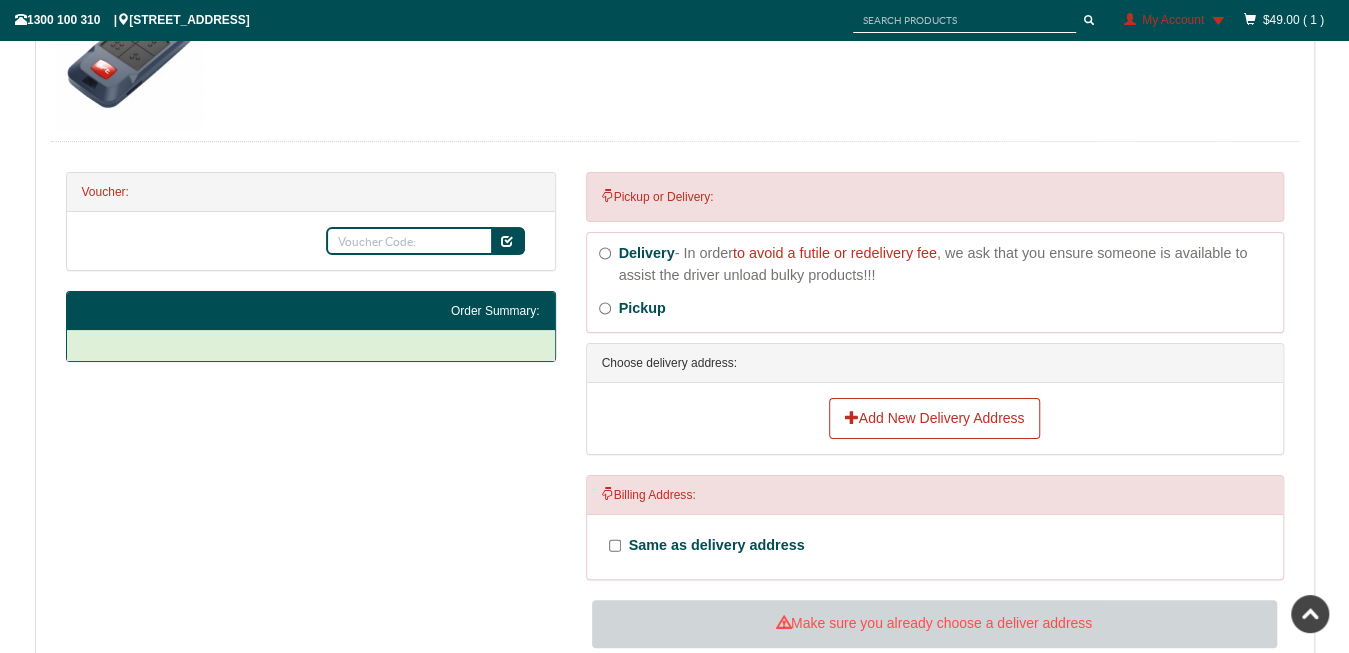 scroll, scrollTop: 537, scrollLeft: 0, axis: vertical 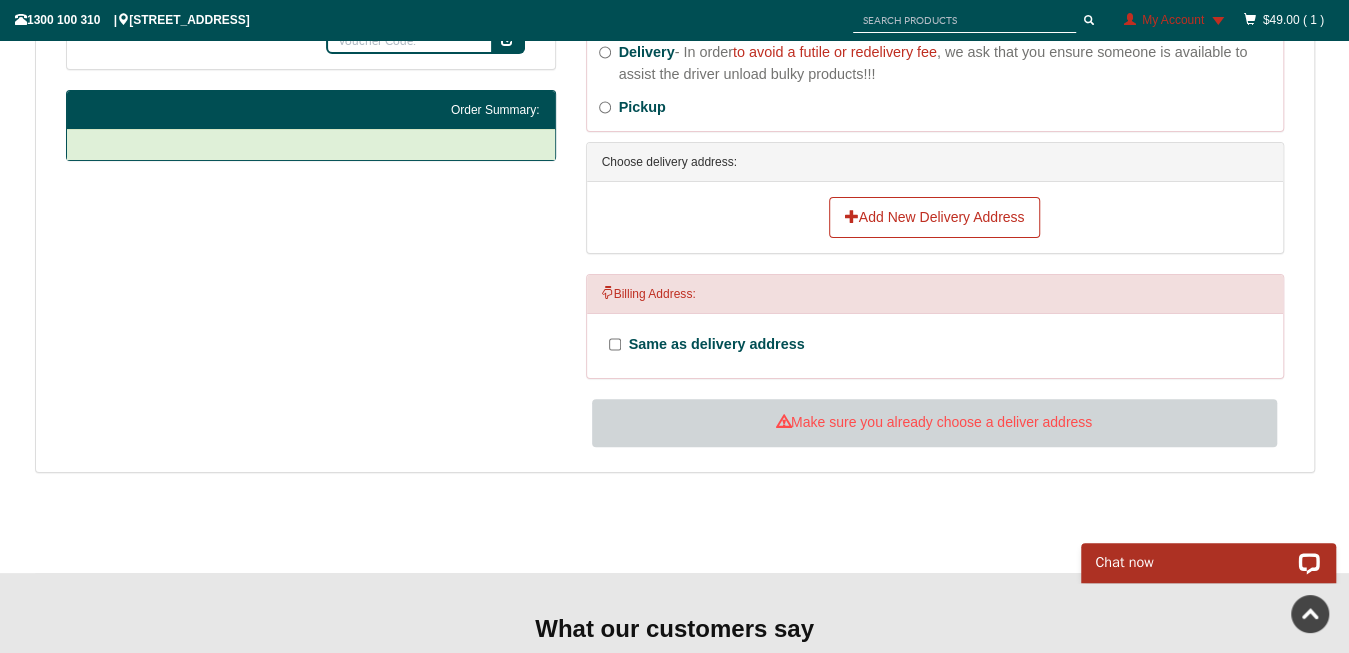 click on "Choose delivery address:" at bounding box center [935, 162] 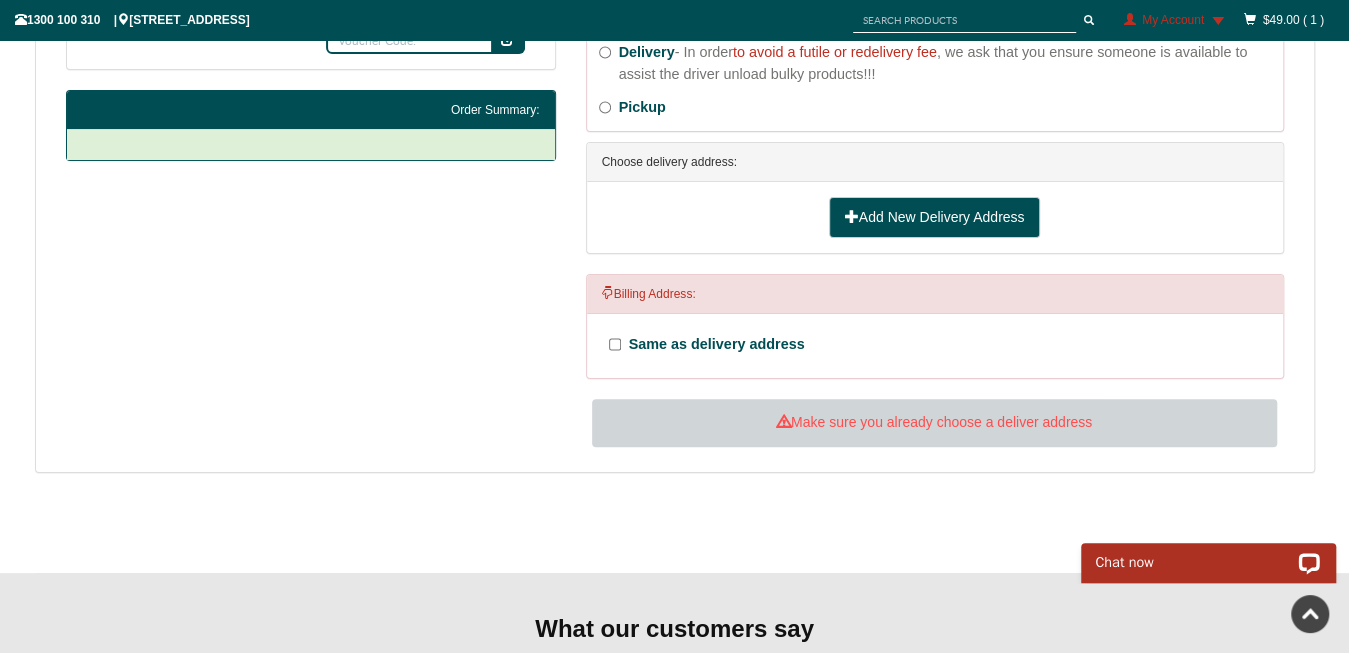 click on "Add New Delivery Address" at bounding box center (935, 218) 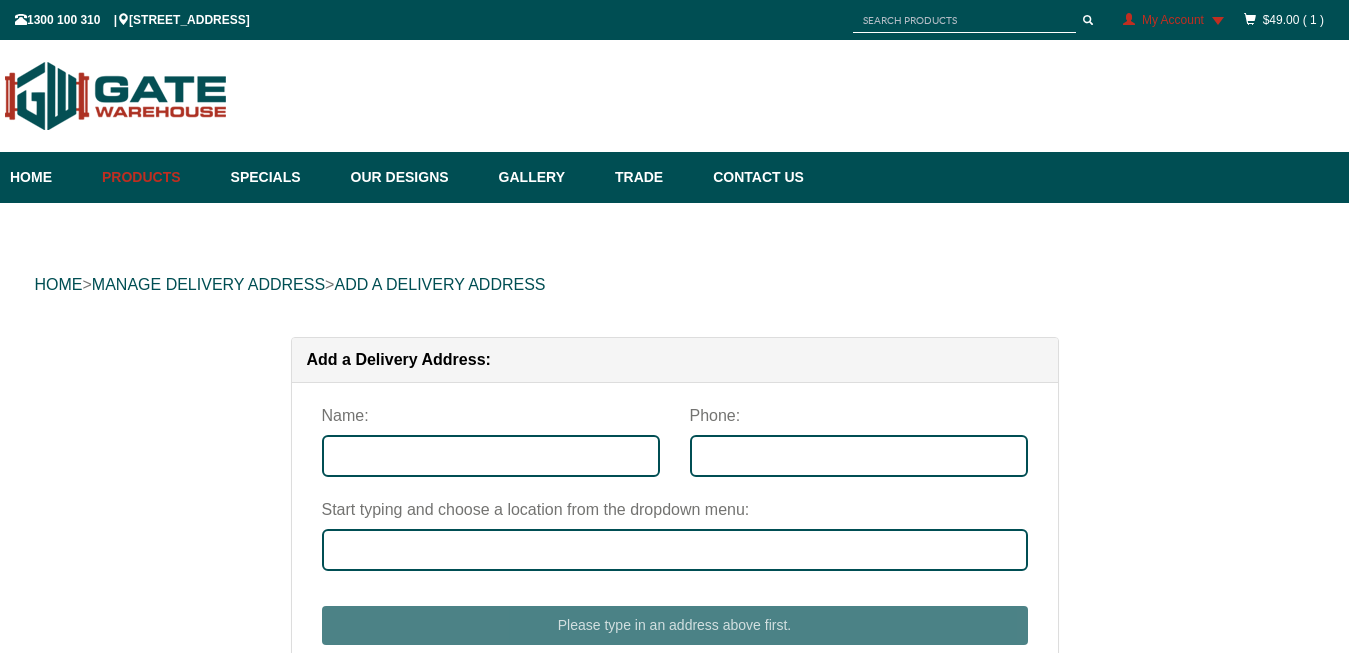 scroll, scrollTop: 0, scrollLeft: 0, axis: both 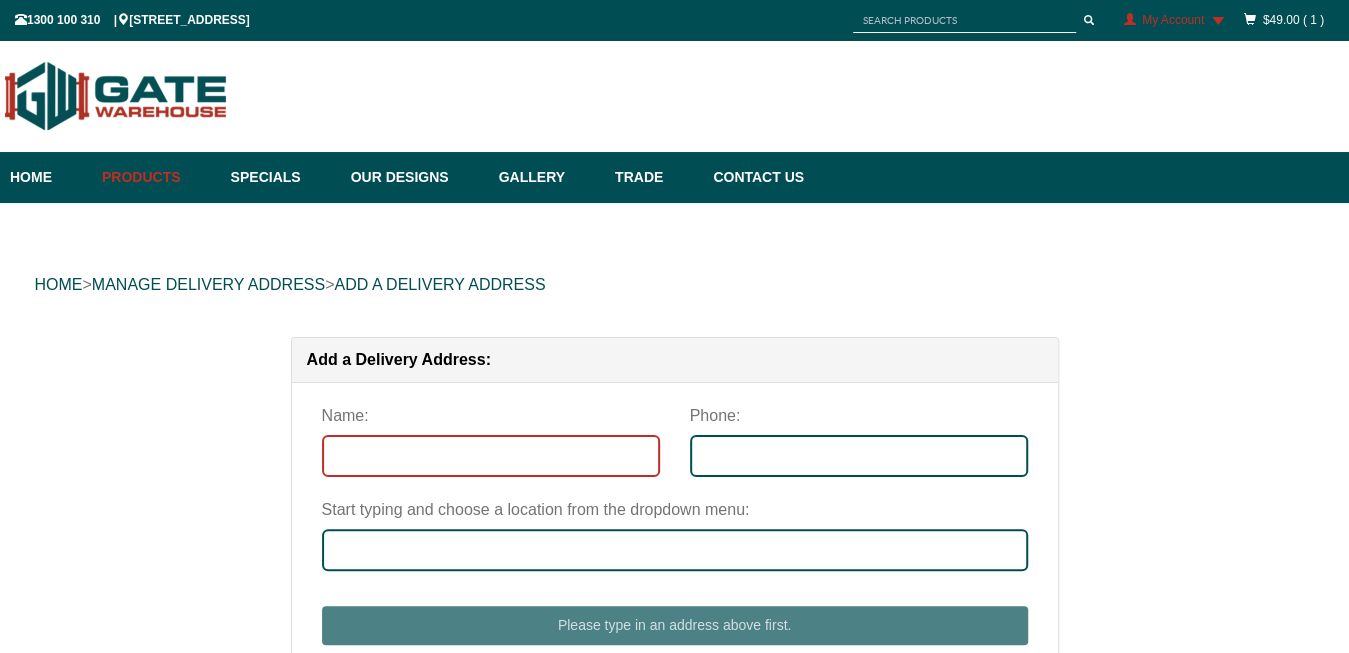 drag, startPoint x: 543, startPoint y: 451, endPoint x: 1329, endPoint y: 496, distance: 787.2871 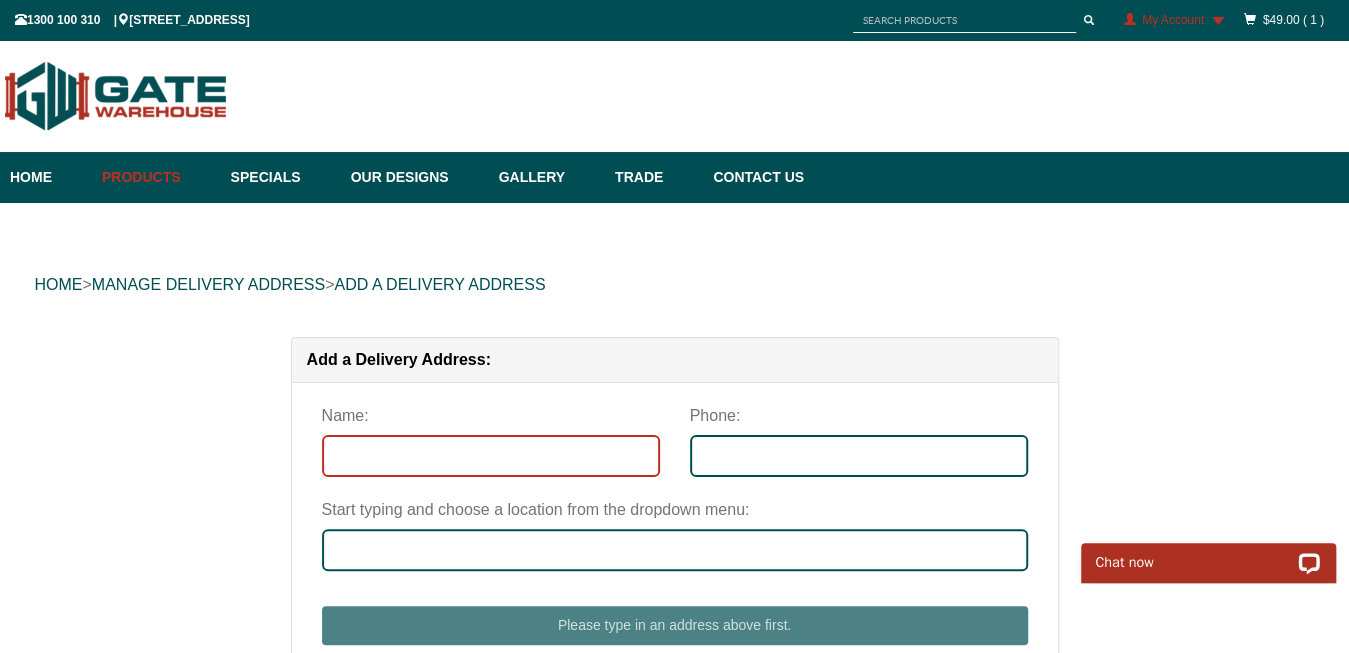 scroll, scrollTop: 0, scrollLeft: 0, axis: both 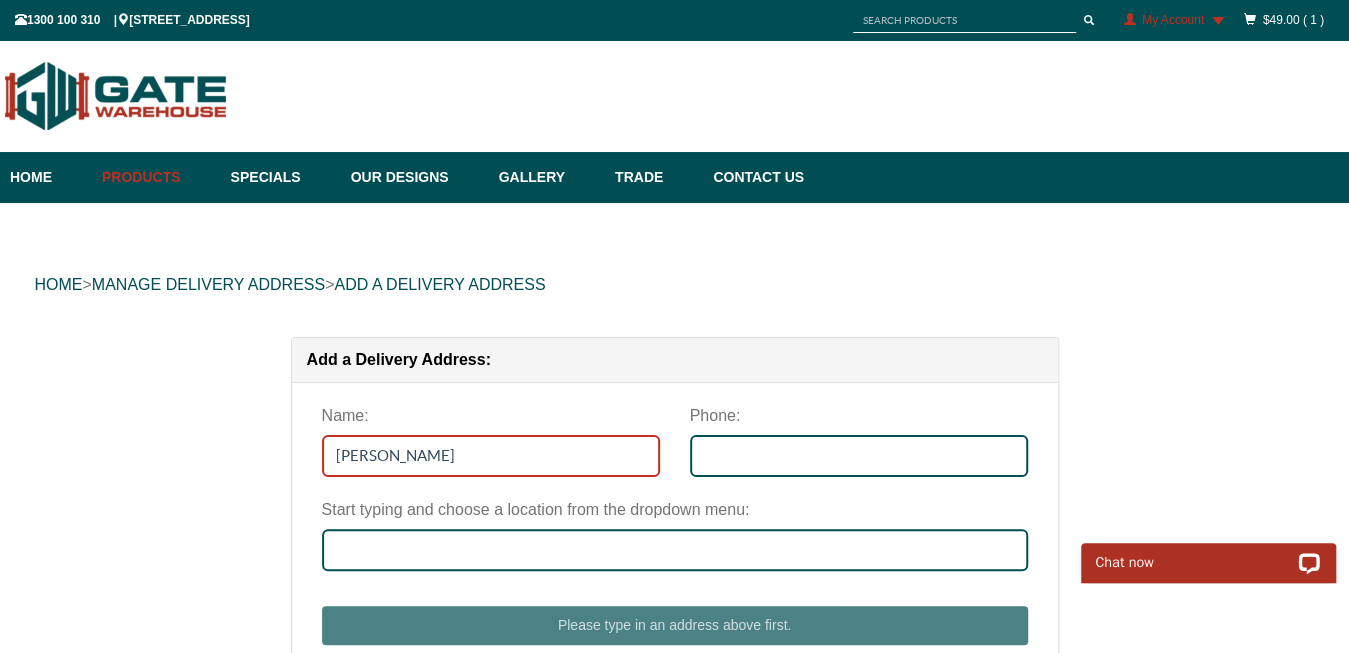 type on "Steve Kemp" 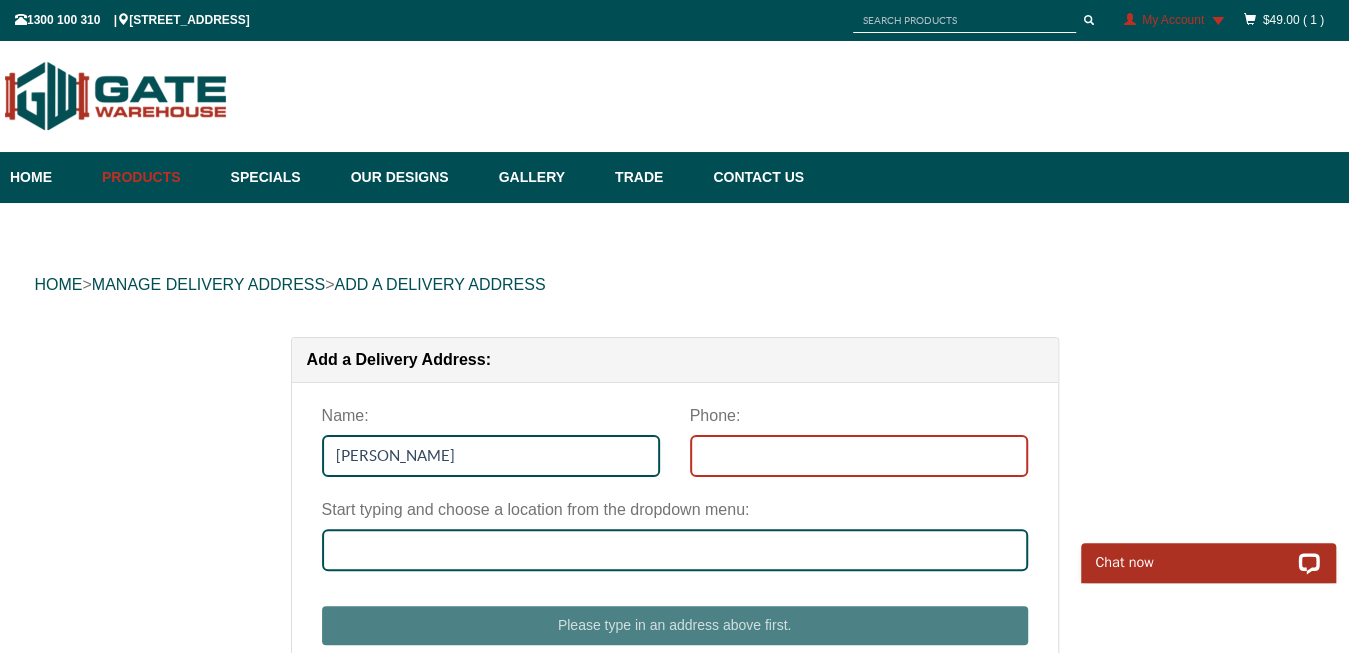 drag, startPoint x: 889, startPoint y: 466, endPoint x: 979, endPoint y: 468, distance: 90.02222 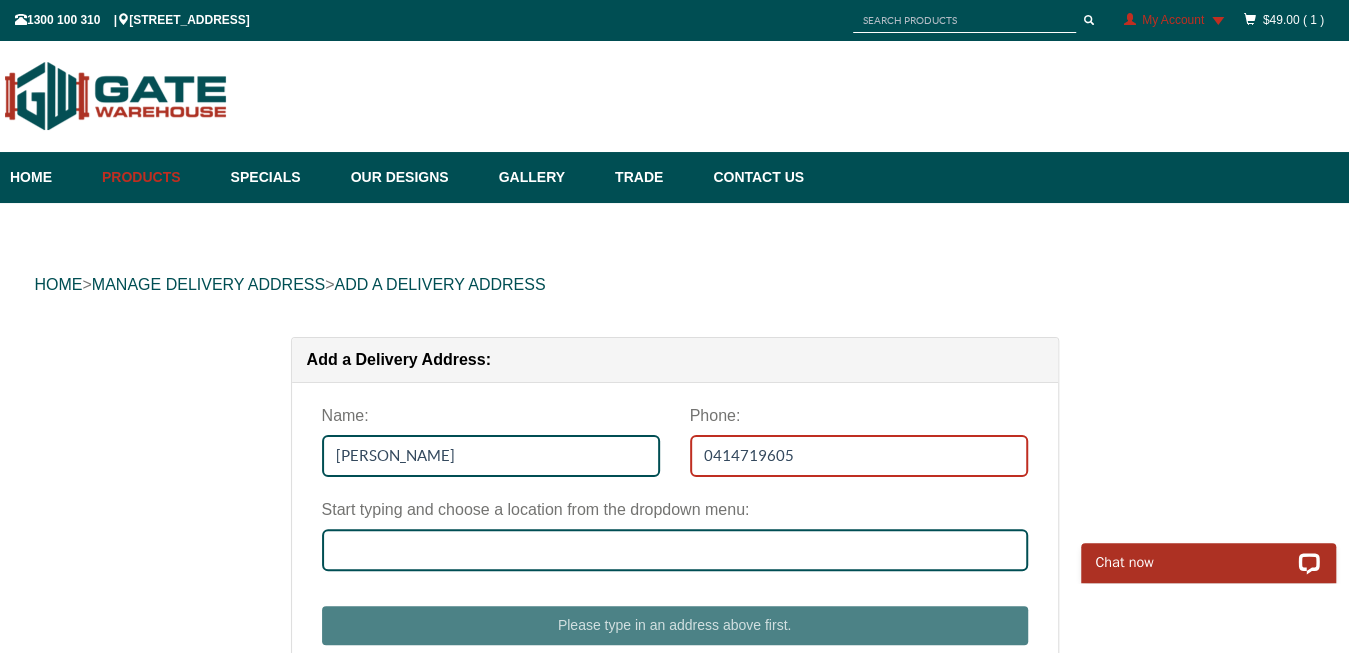 type on "0414719605" 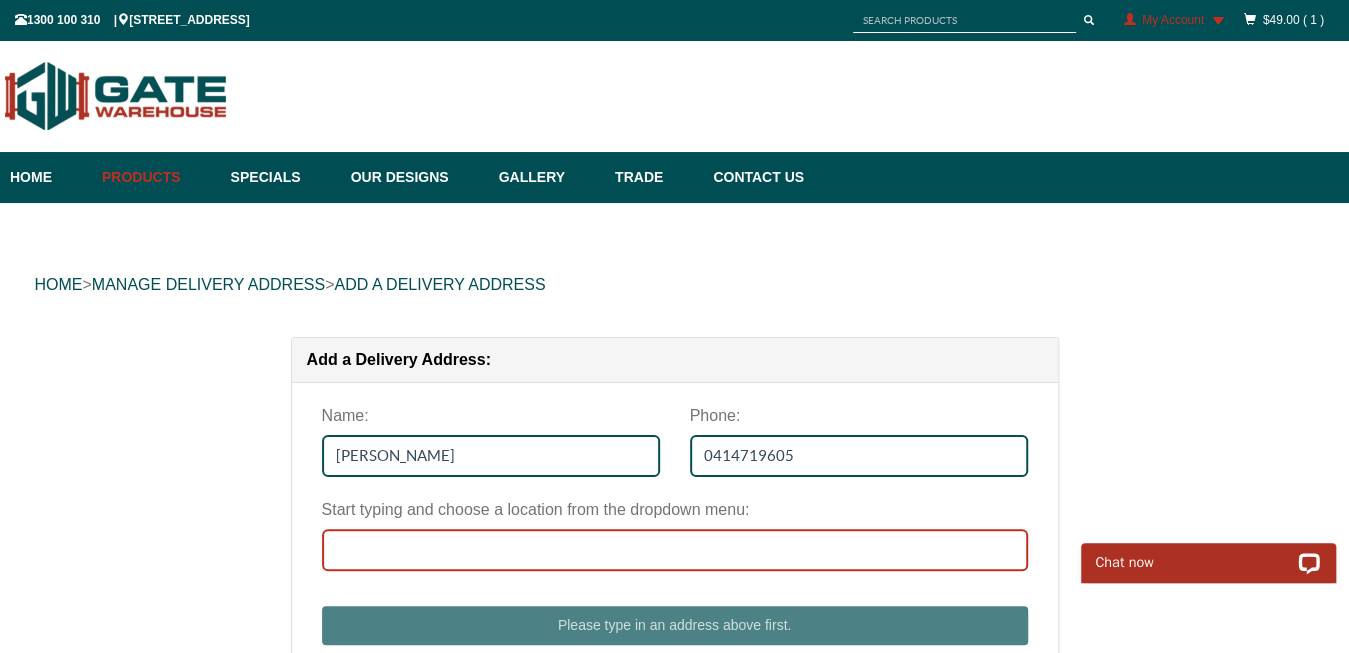 click on "Start typing and choose a location from the dropdown menu:" at bounding box center [675, 550] 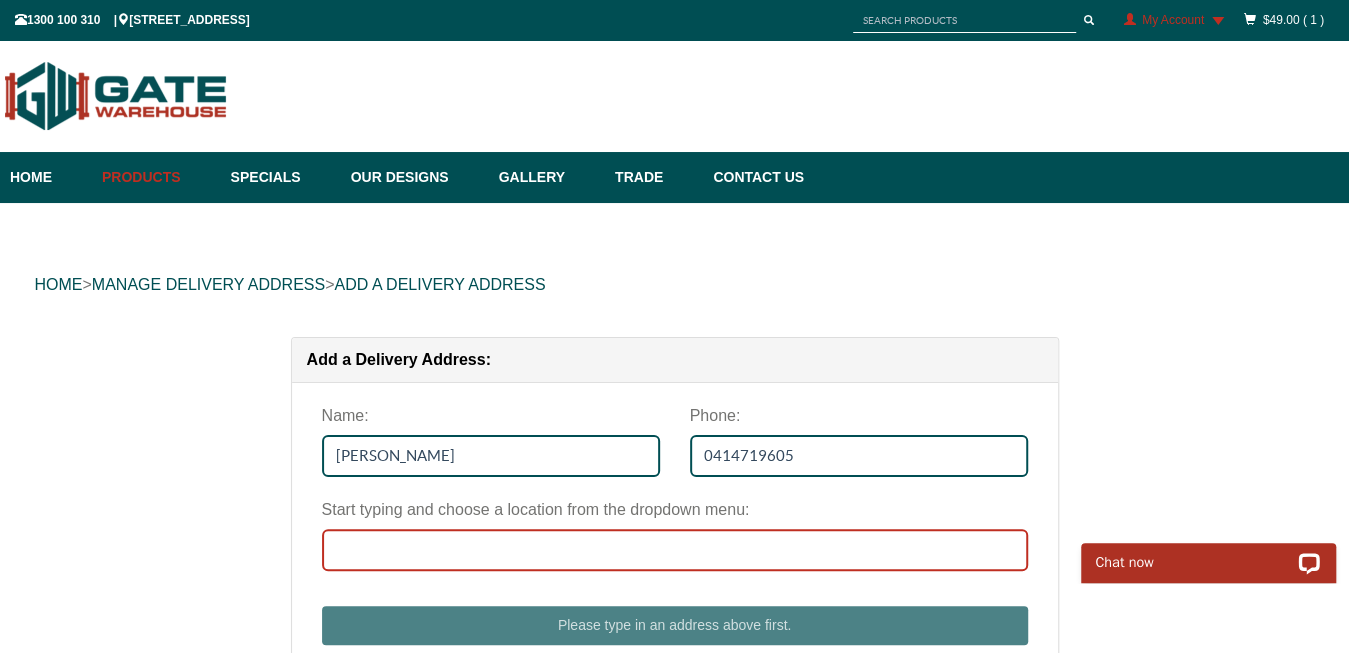 click on "Start typing and choose a location from the dropdown menu:" at bounding box center [675, 550] 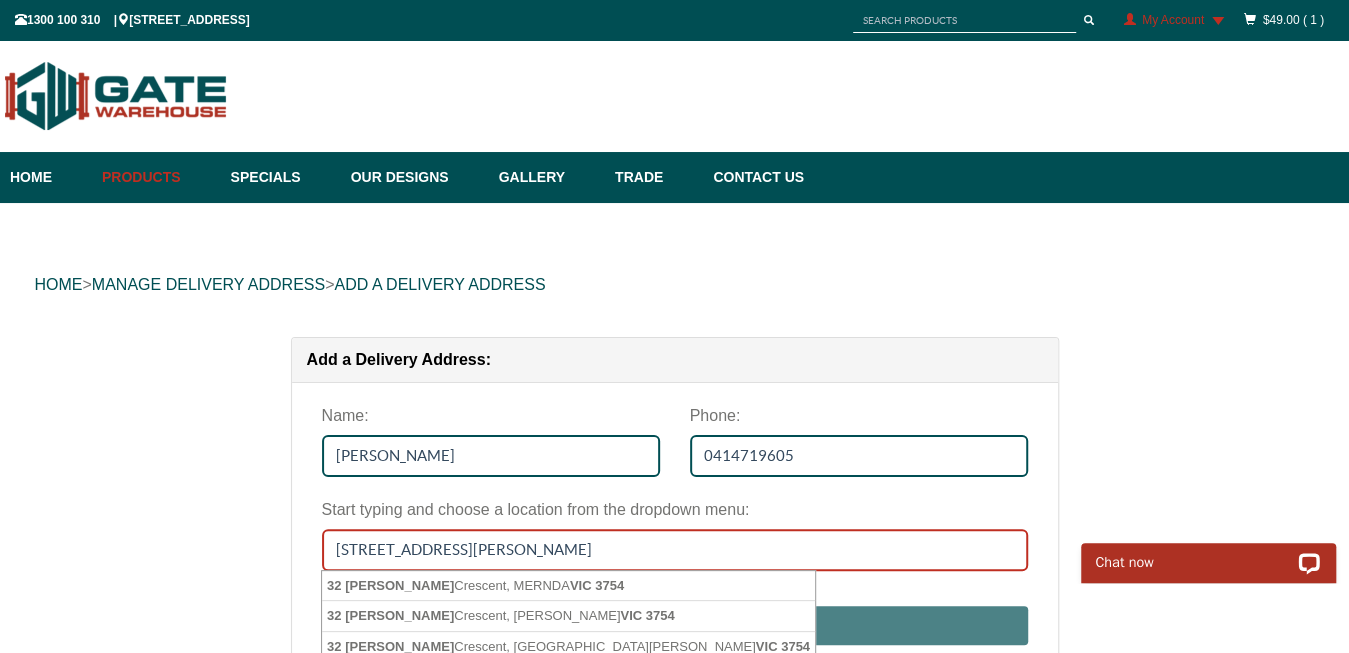 click on "32 Bickerton CrMernda VIC 3754" at bounding box center (675, 550) 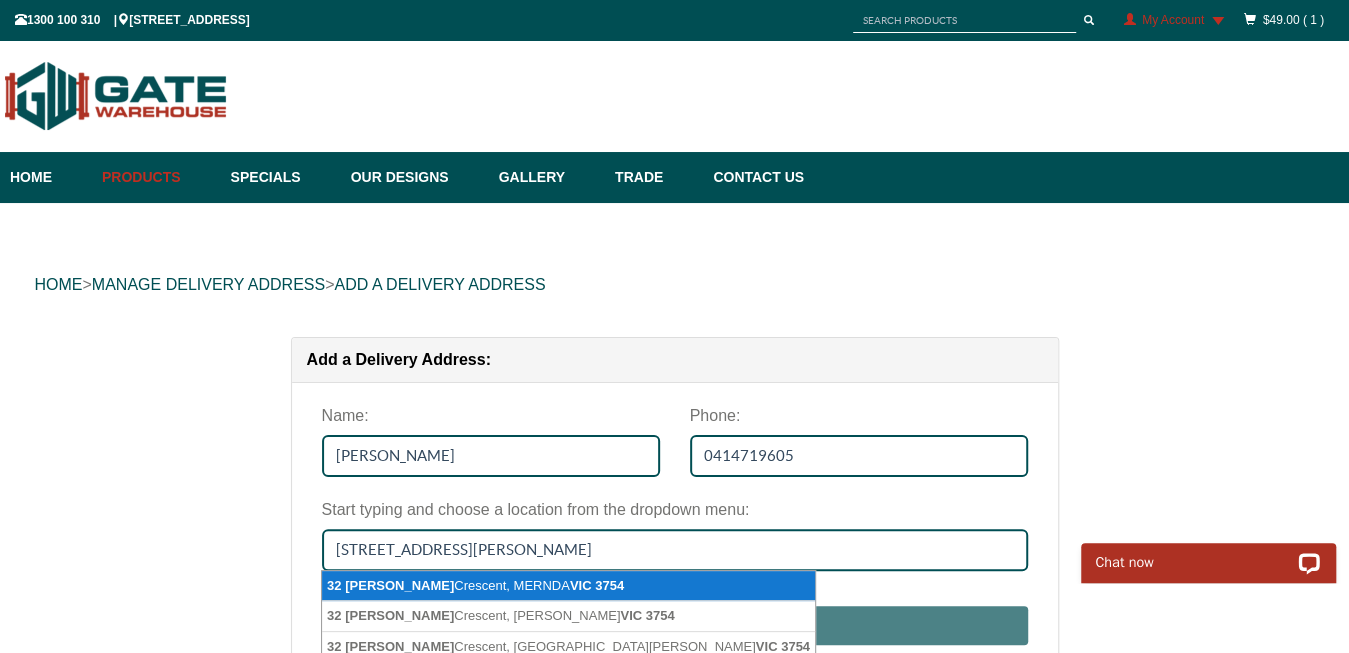 click on "Bickerton" at bounding box center [399, 585] 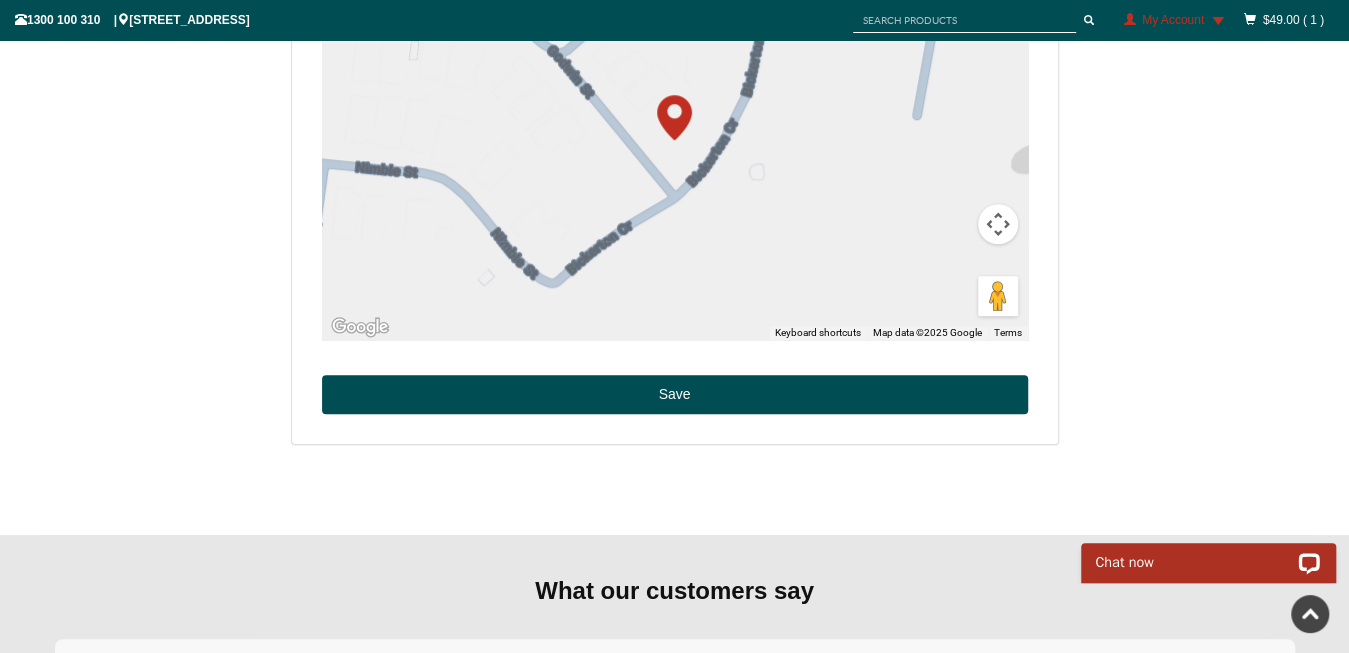 scroll, scrollTop: 800, scrollLeft: 0, axis: vertical 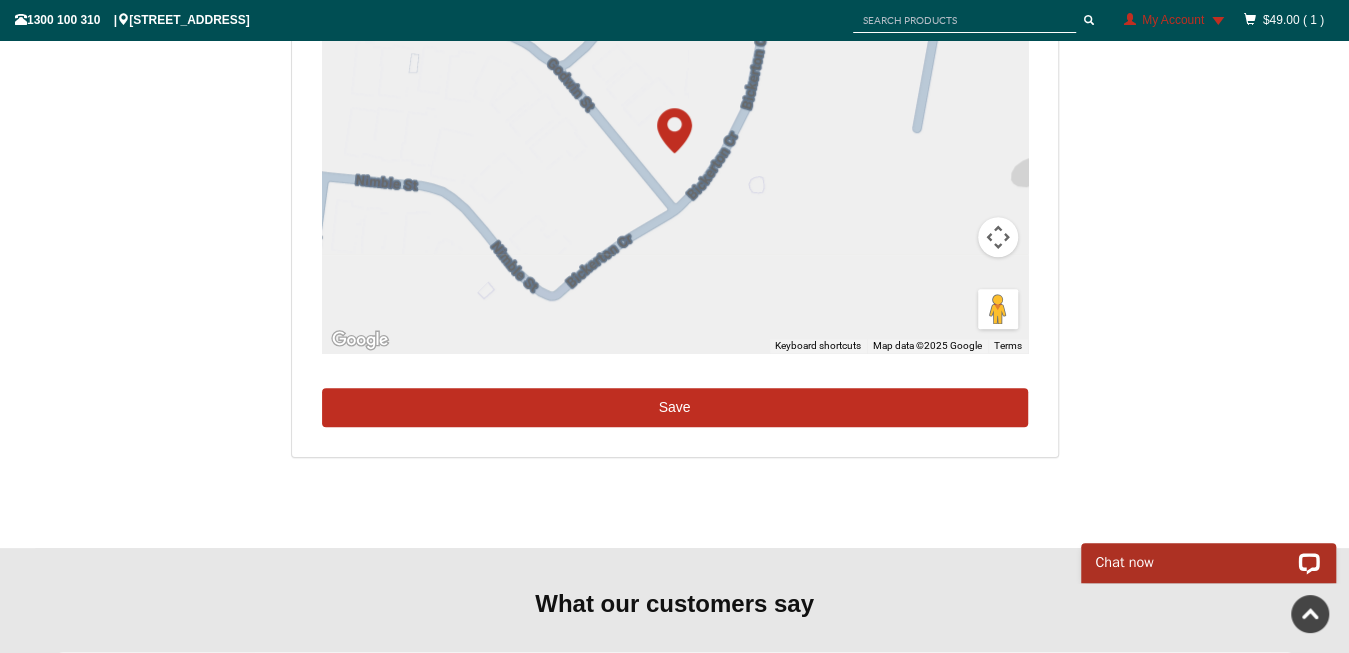 click on "Save" at bounding box center [675, 408] 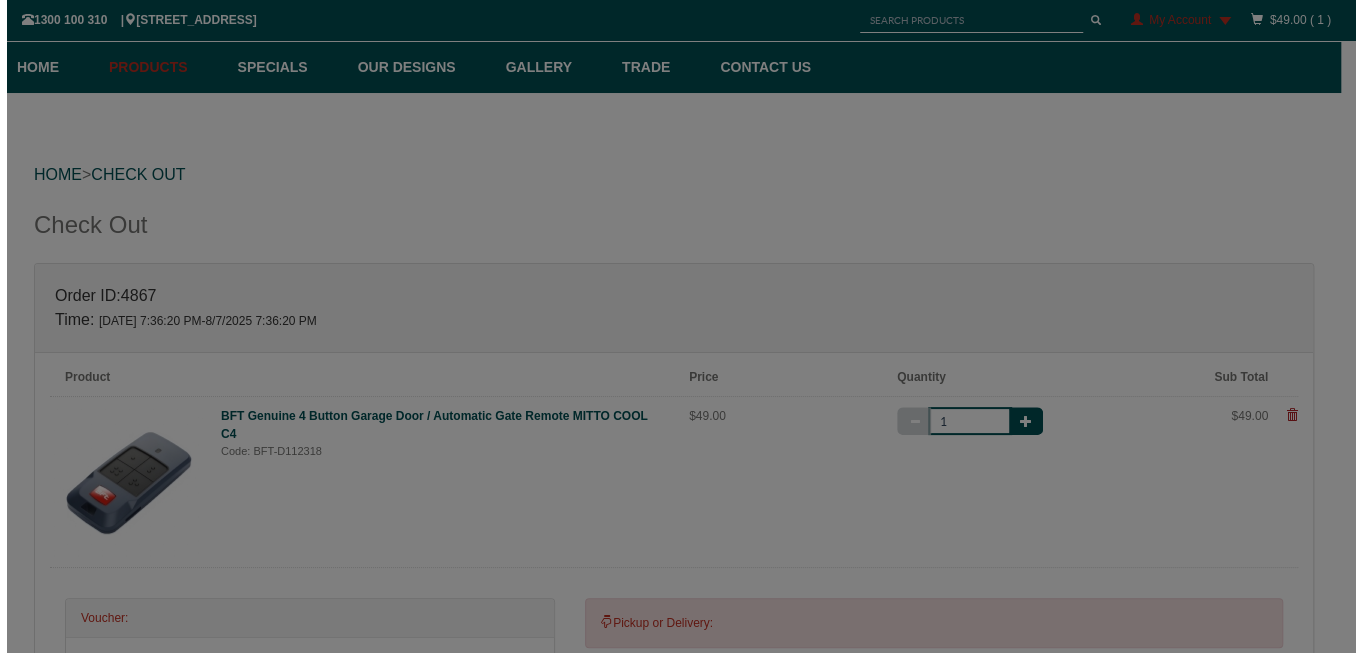 scroll, scrollTop: 537, scrollLeft: 0, axis: vertical 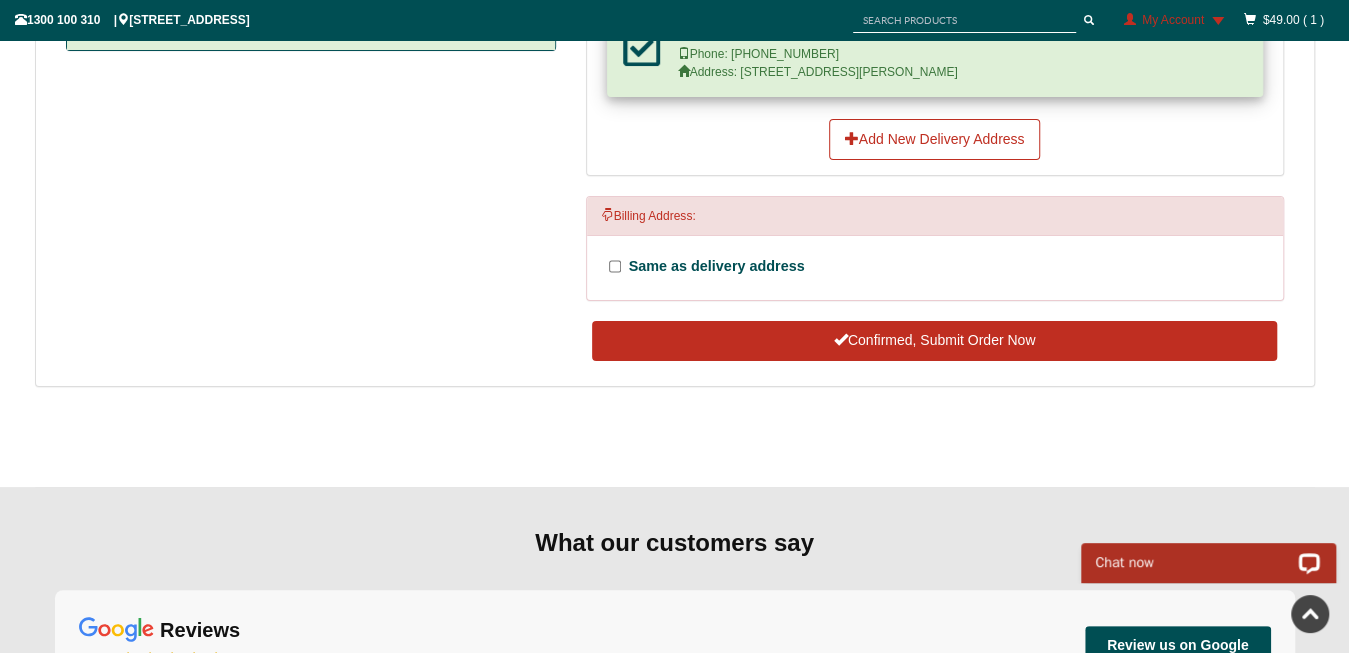 click on "Confirmed, Submit Order Now" at bounding box center [934, 341] 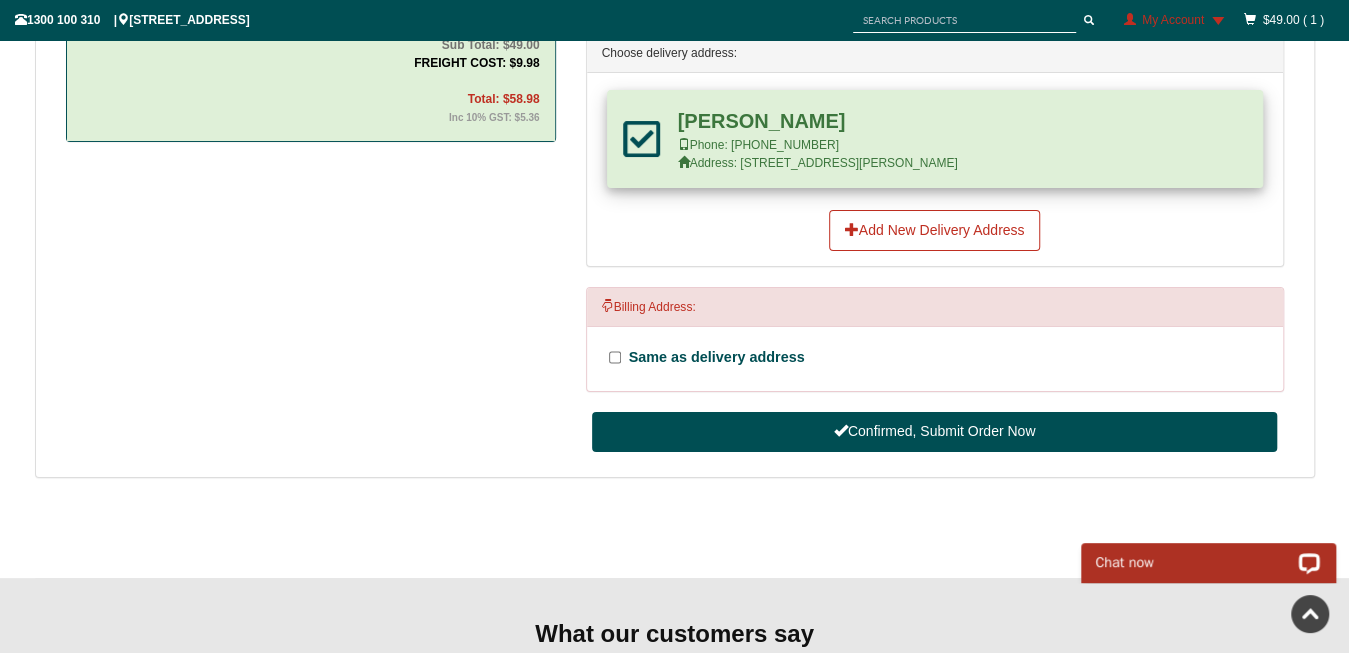 scroll, scrollTop: 637, scrollLeft: 0, axis: vertical 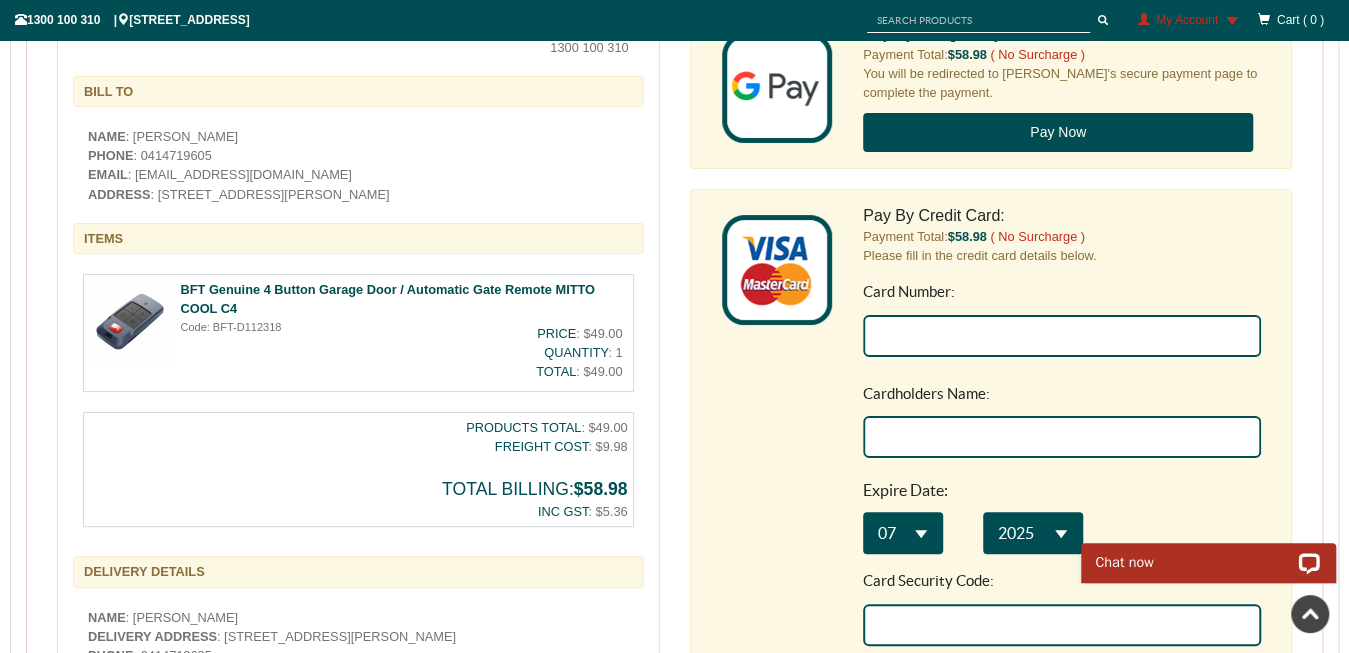 click on "Card Number:" at bounding box center (1062, 336) 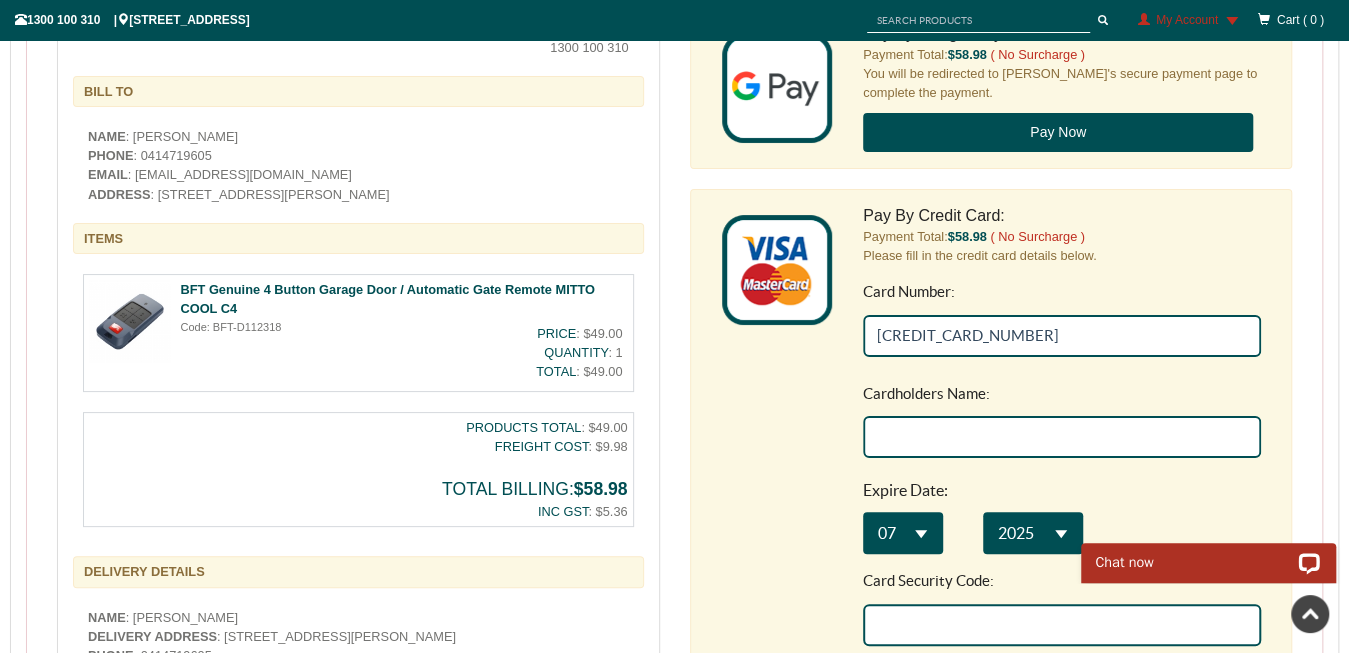type on "[PERSON_NAME] [PERSON_NAME]" 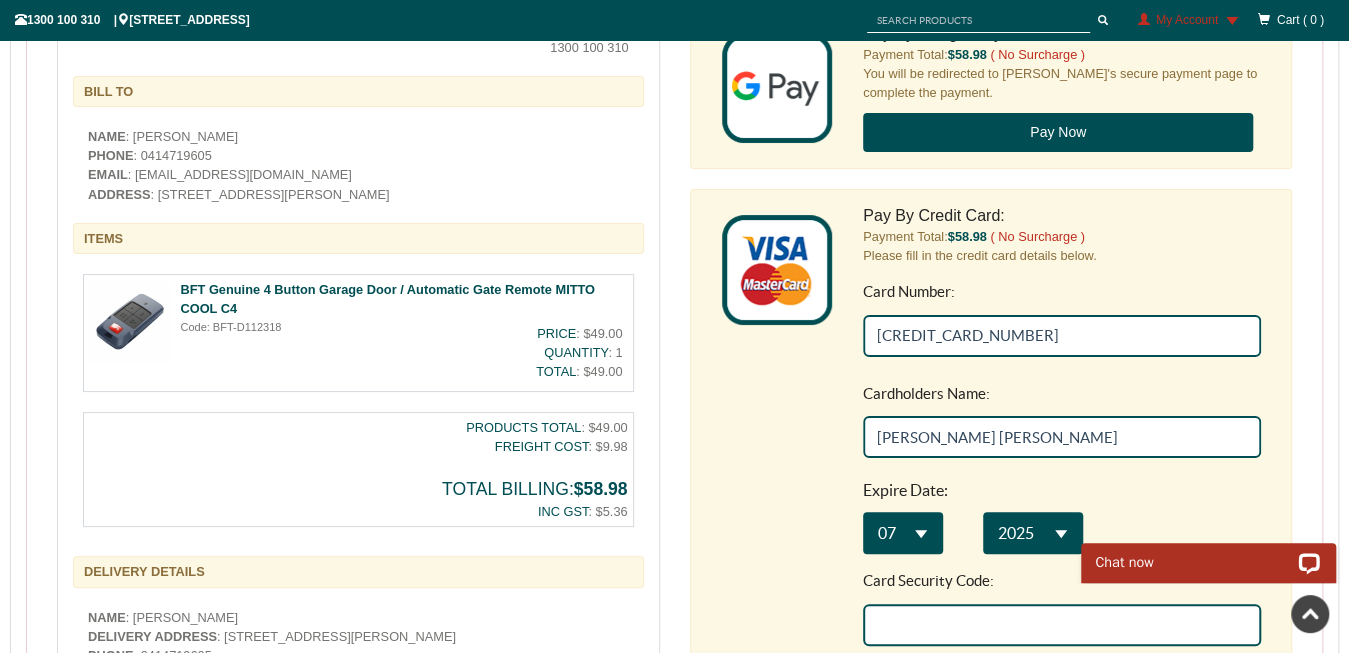 select on "**" 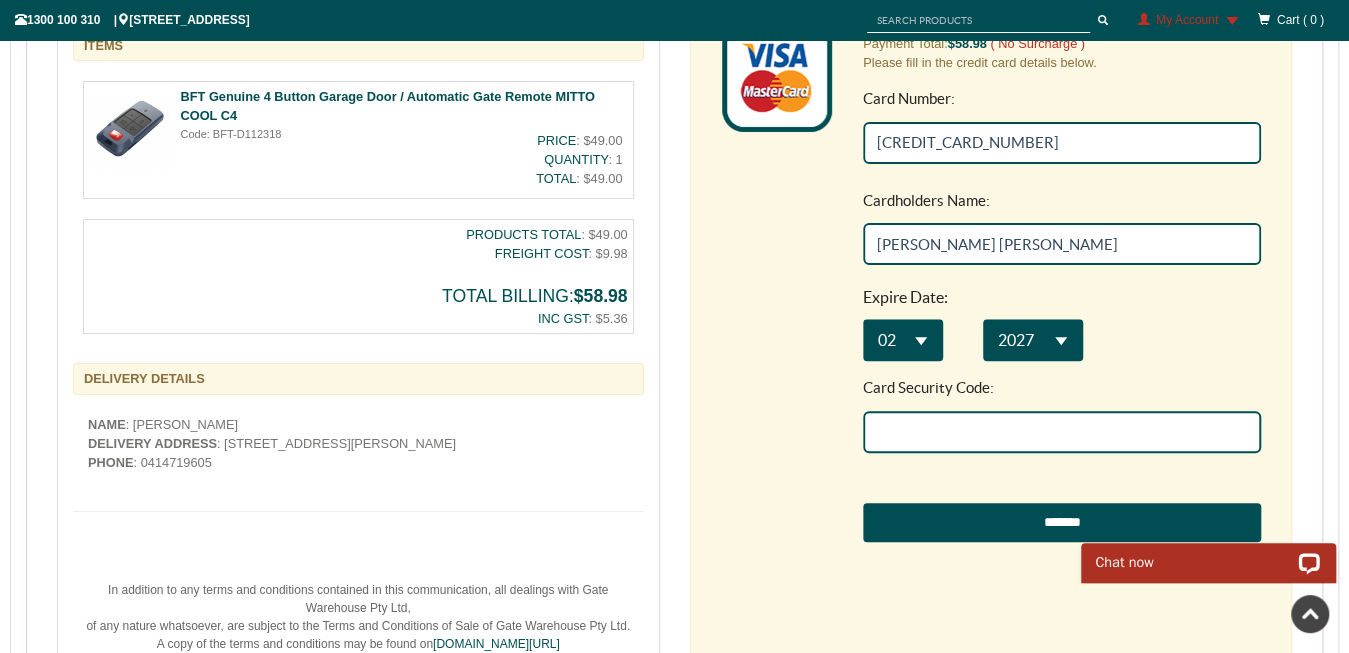 scroll, scrollTop: 899, scrollLeft: 0, axis: vertical 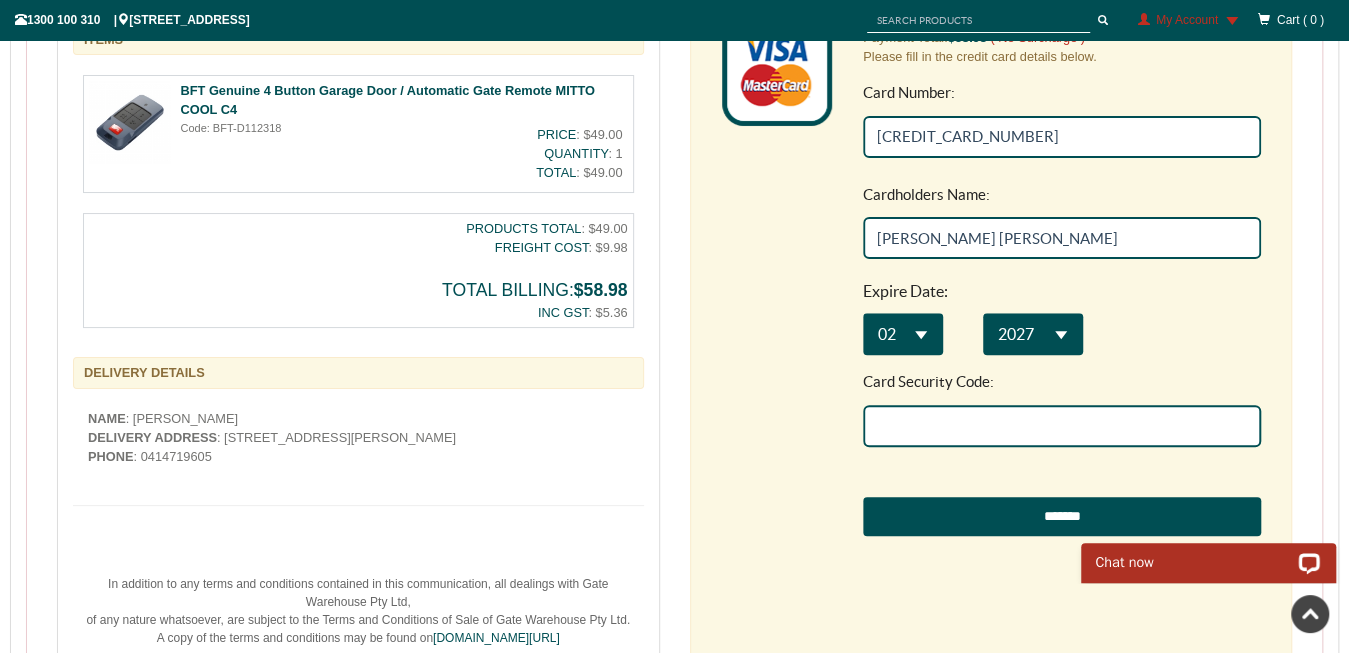 drag, startPoint x: 2126, startPoint y: 495, endPoint x: 1161, endPoint y: 424, distance: 967.6084 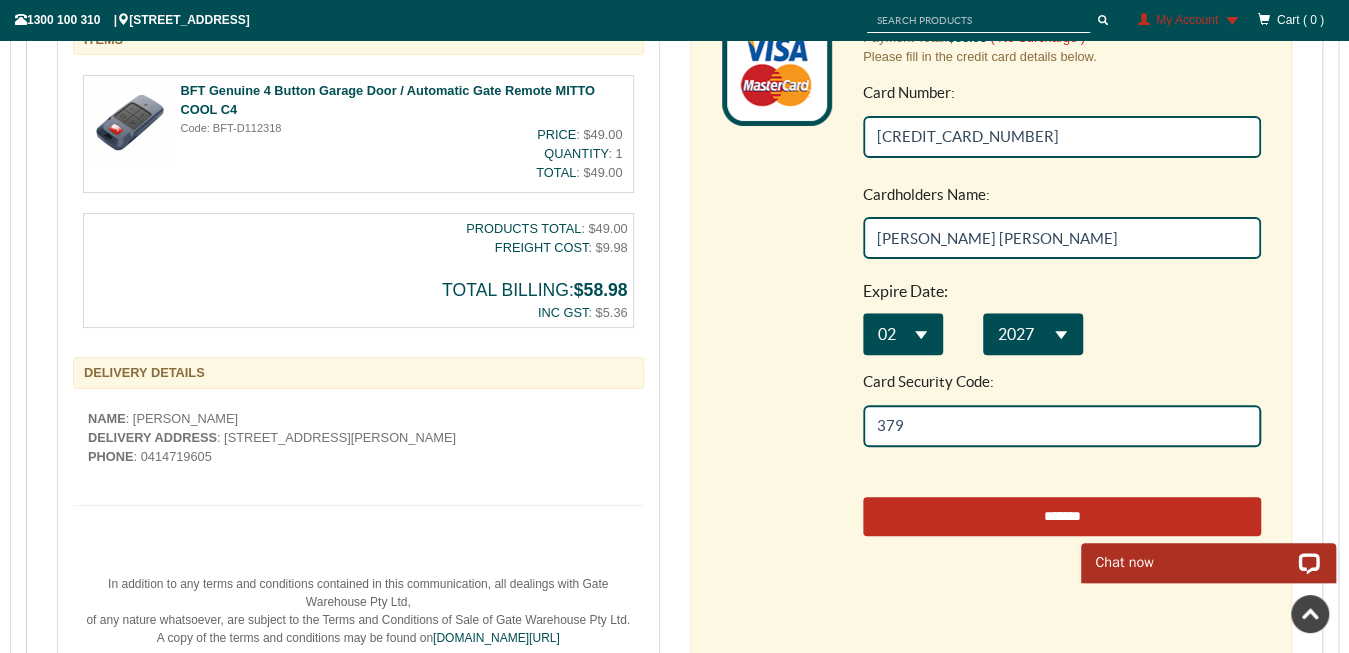 type on "379" 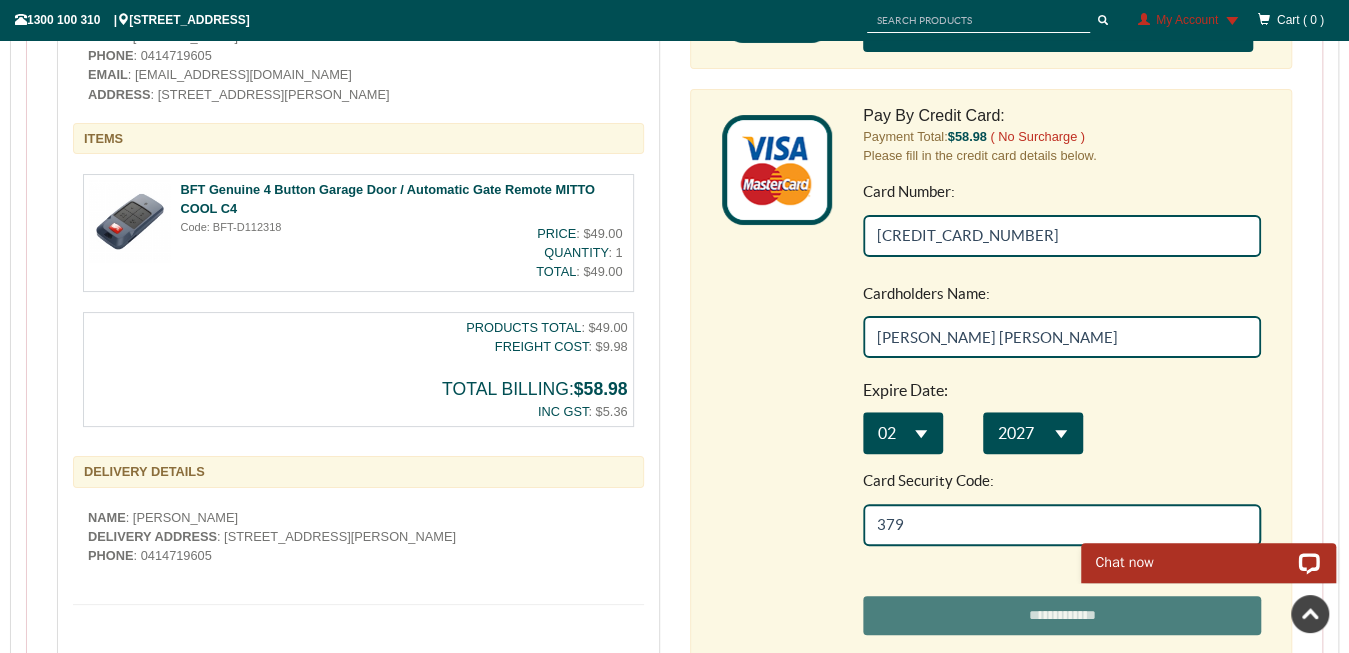 scroll, scrollTop: 700, scrollLeft: 0, axis: vertical 